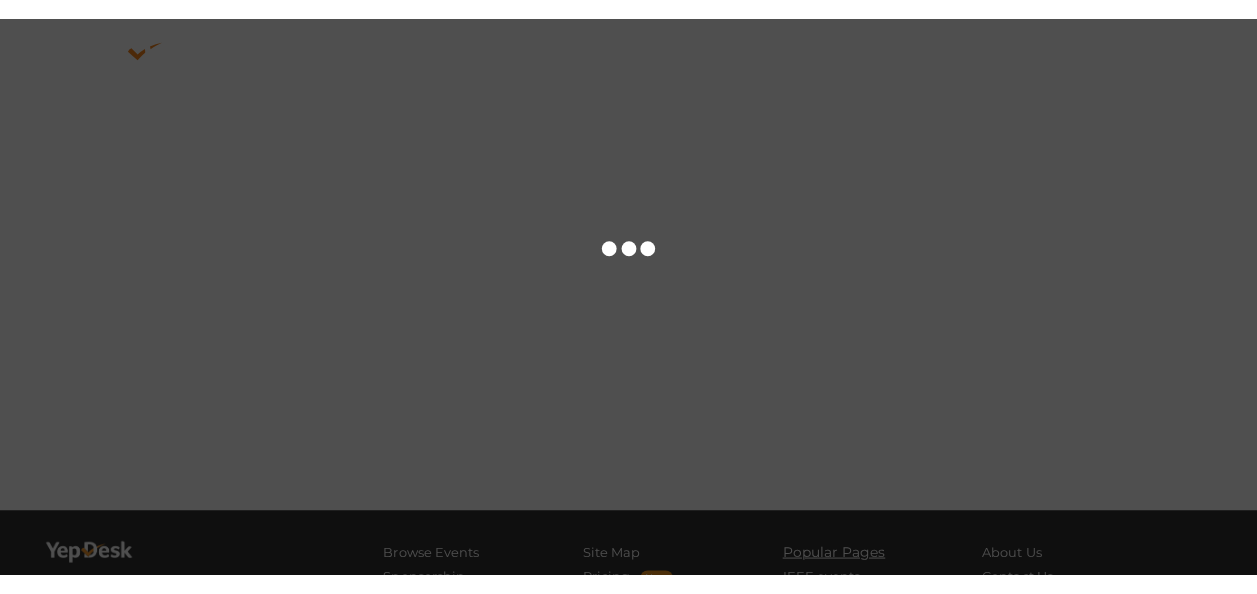 scroll, scrollTop: 0, scrollLeft: 0, axis: both 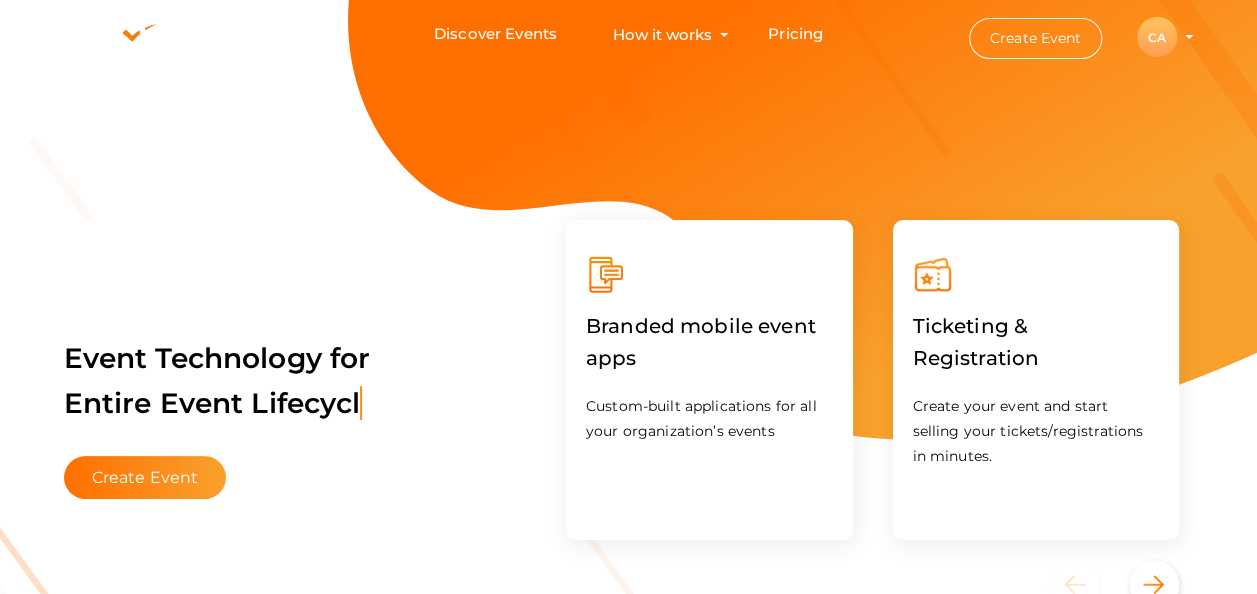 click on "CA" at bounding box center (1157, 37) 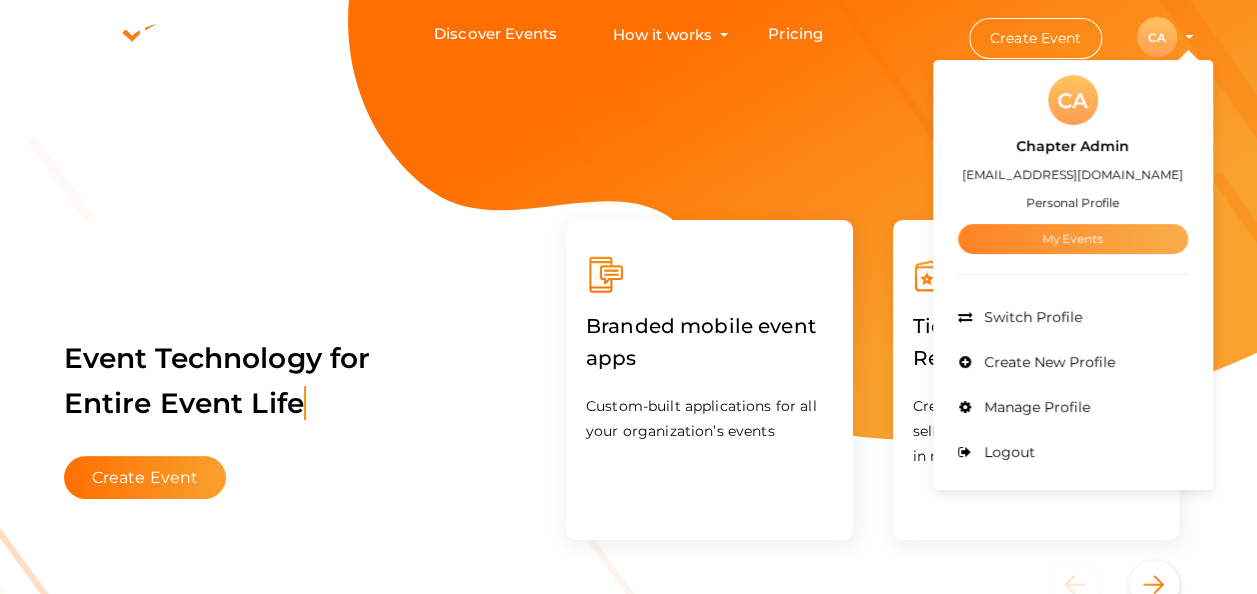 click on "My Events" at bounding box center (1073, 239) 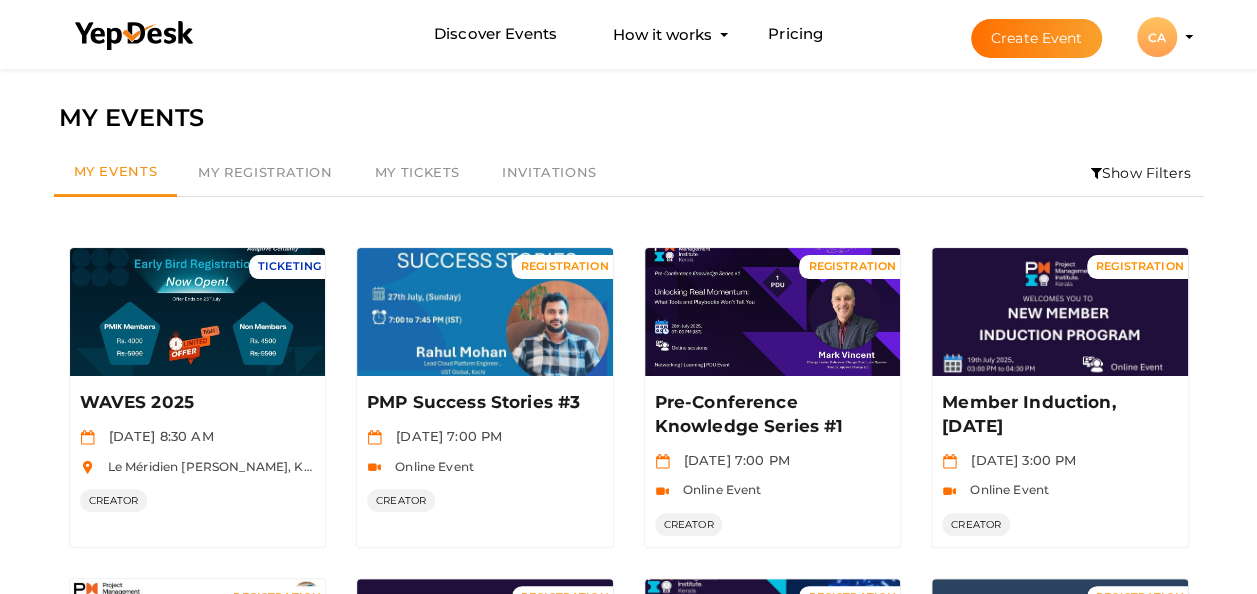 click on "Show Filters" at bounding box center [1141, 173] 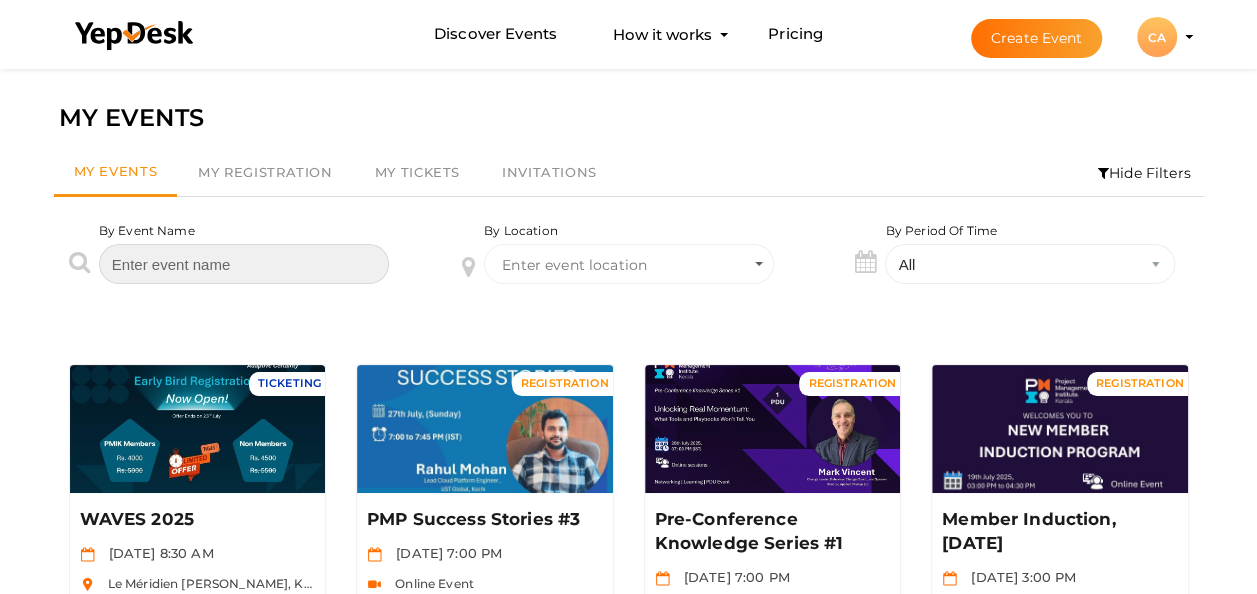drag, startPoint x: 168, startPoint y: 265, endPoint x: 485, endPoint y: 255, distance: 317.15768 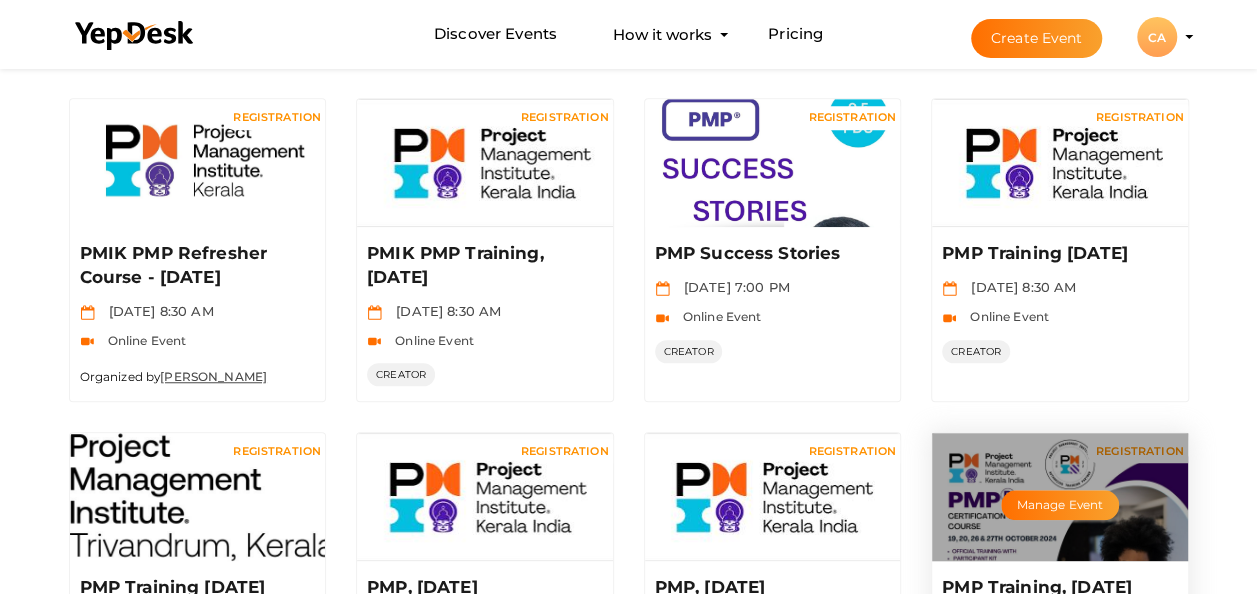 scroll, scrollTop: 700, scrollLeft: 0, axis: vertical 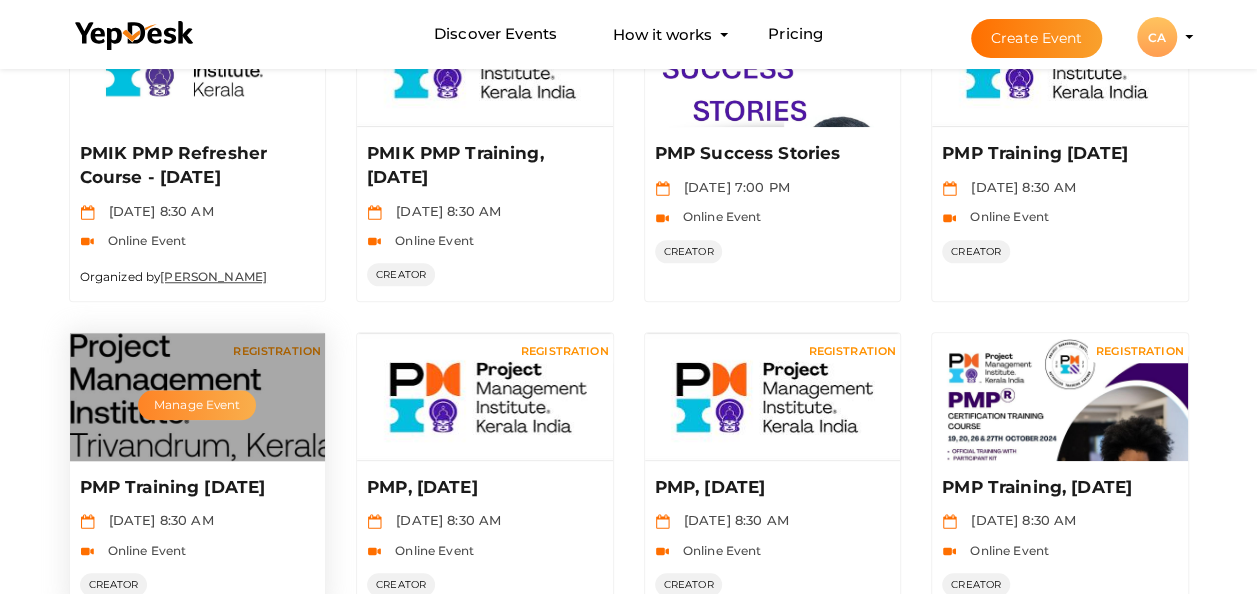 type on "pmp" 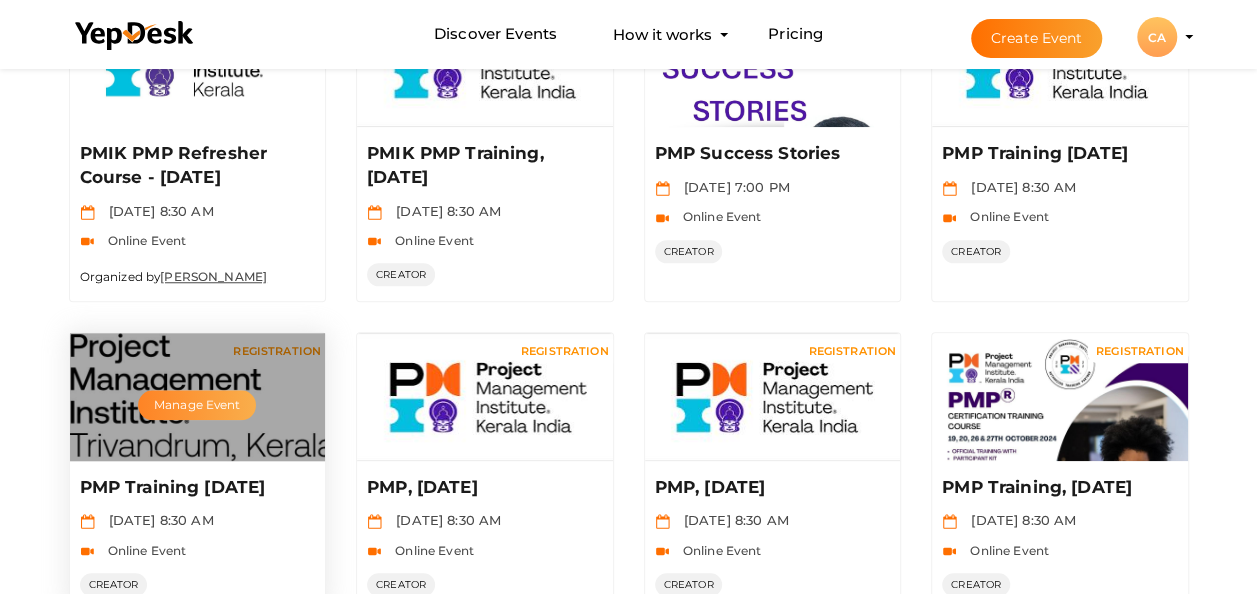 click on "Manage Event" at bounding box center [197, 405] 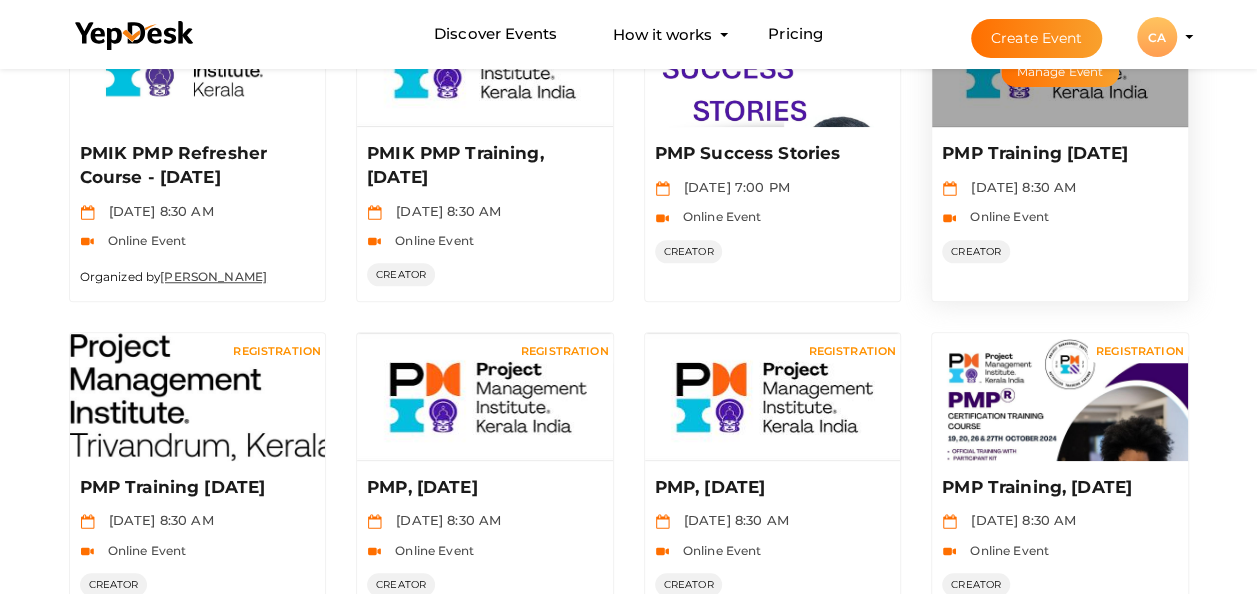 scroll, scrollTop: 600, scrollLeft: 0, axis: vertical 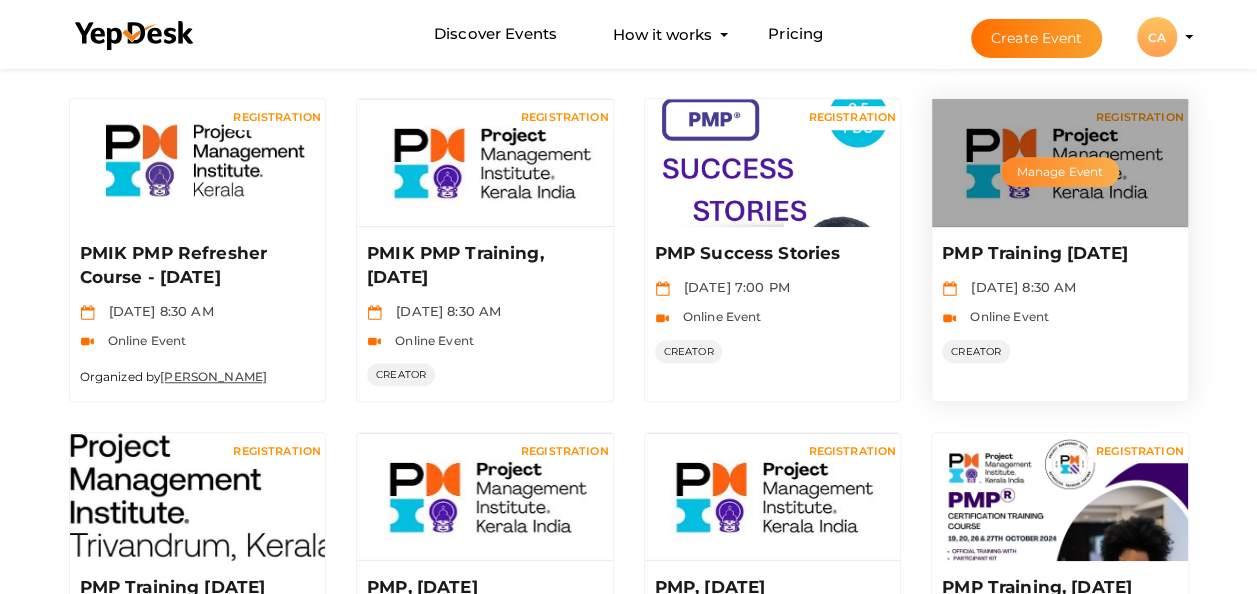 click on "Manage Event" at bounding box center (1060, 172) 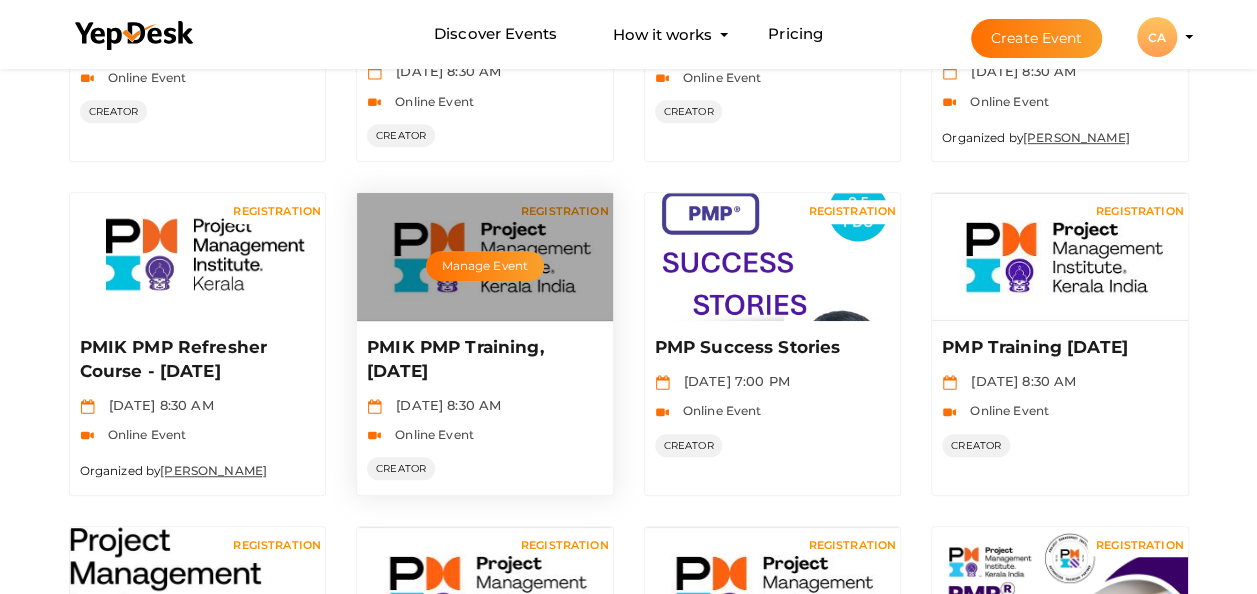 scroll, scrollTop: 500, scrollLeft: 0, axis: vertical 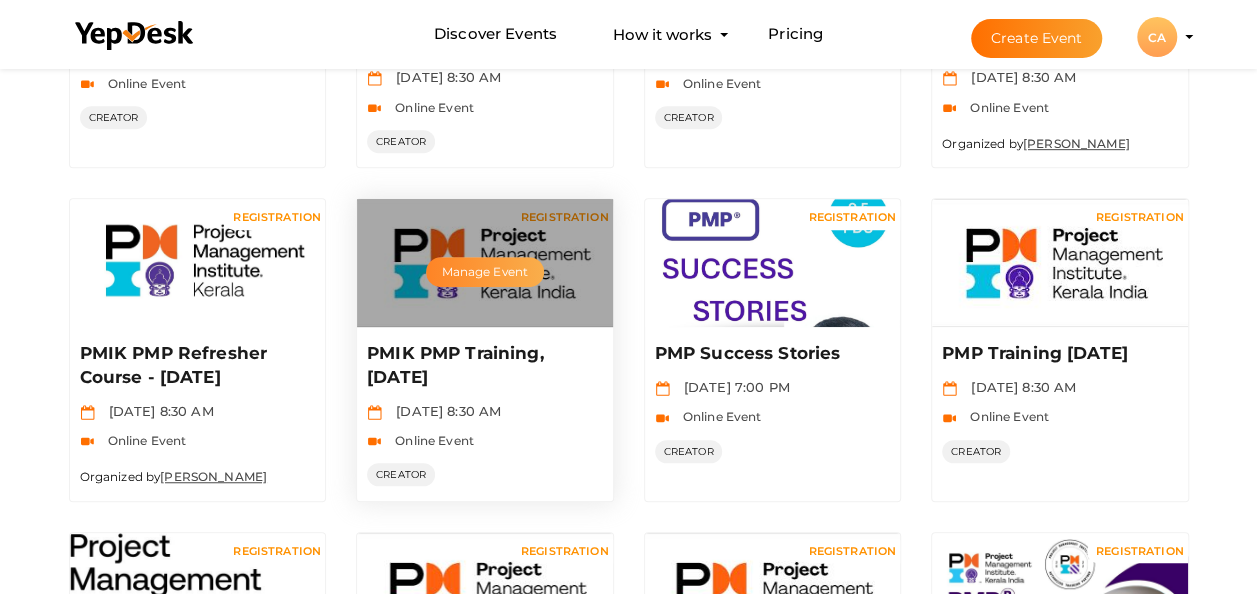 click on "Manage Event" at bounding box center (485, 272) 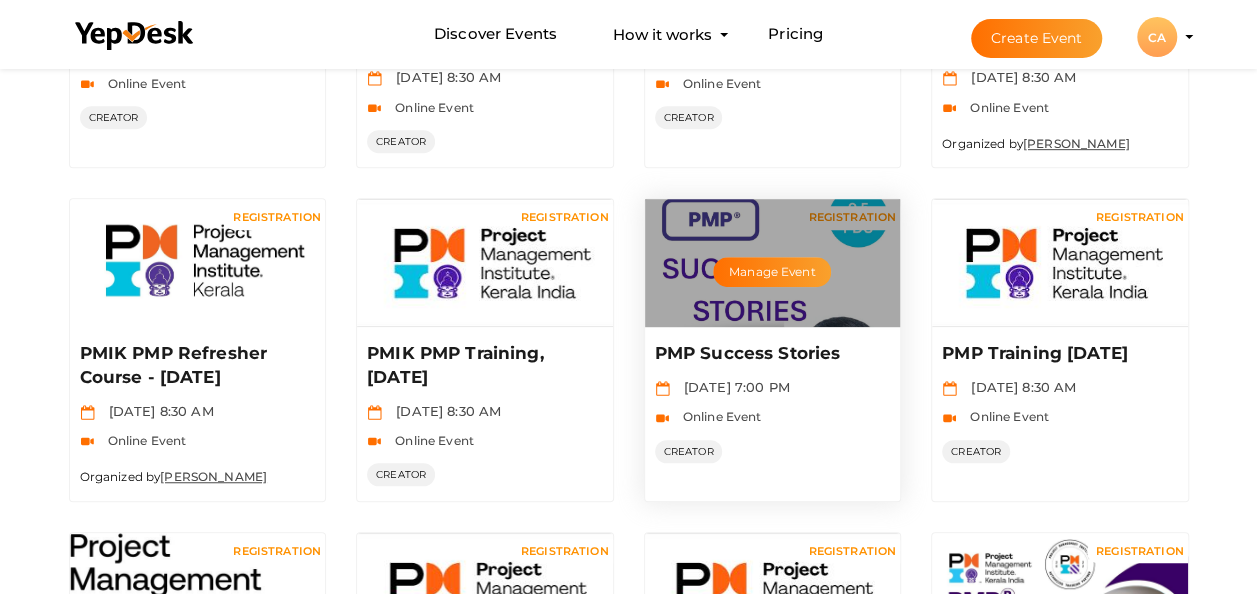 scroll, scrollTop: 400, scrollLeft: 0, axis: vertical 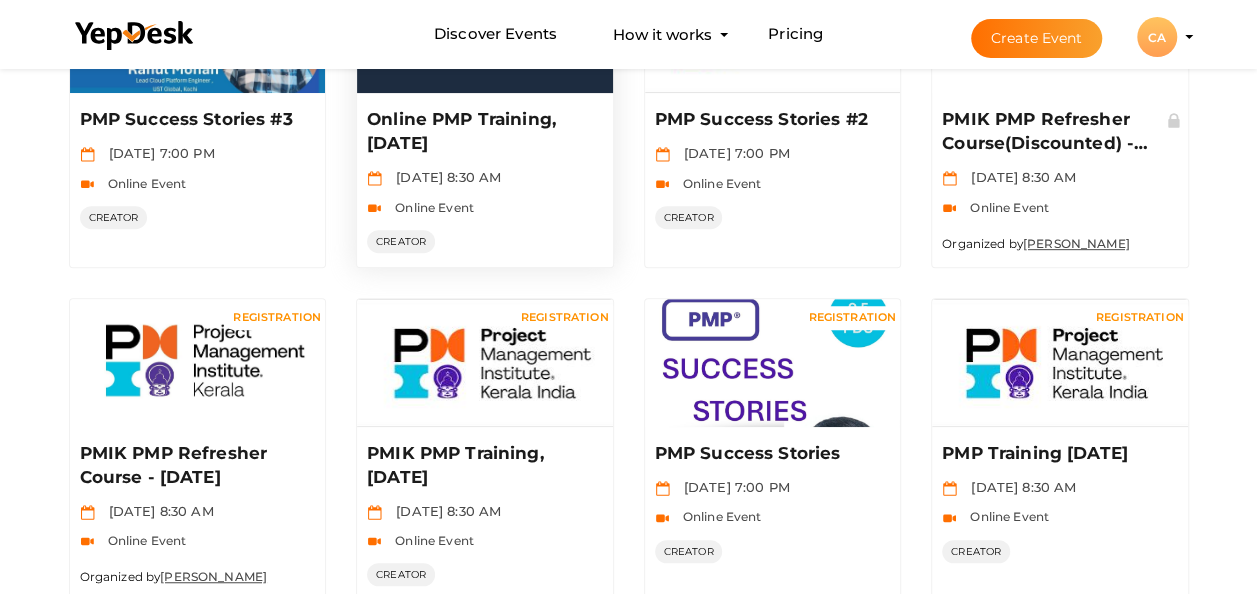 drag, startPoint x: 634, startPoint y: 352, endPoint x: 510, endPoint y: 144, distance: 242.15697 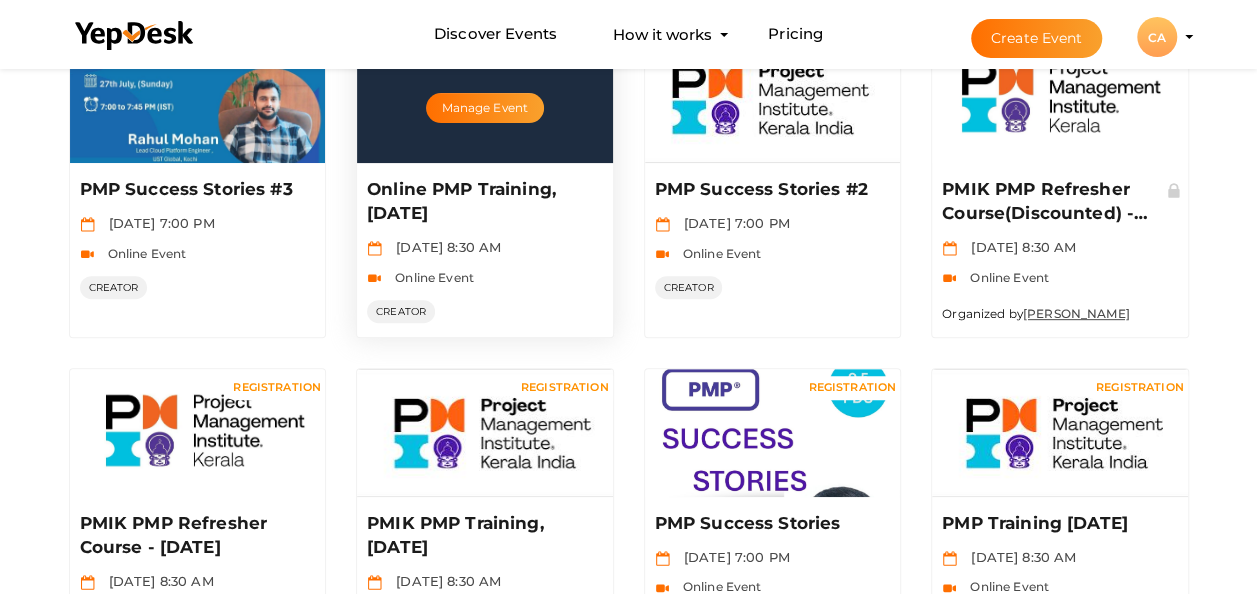 scroll, scrollTop: 300, scrollLeft: 0, axis: vertical 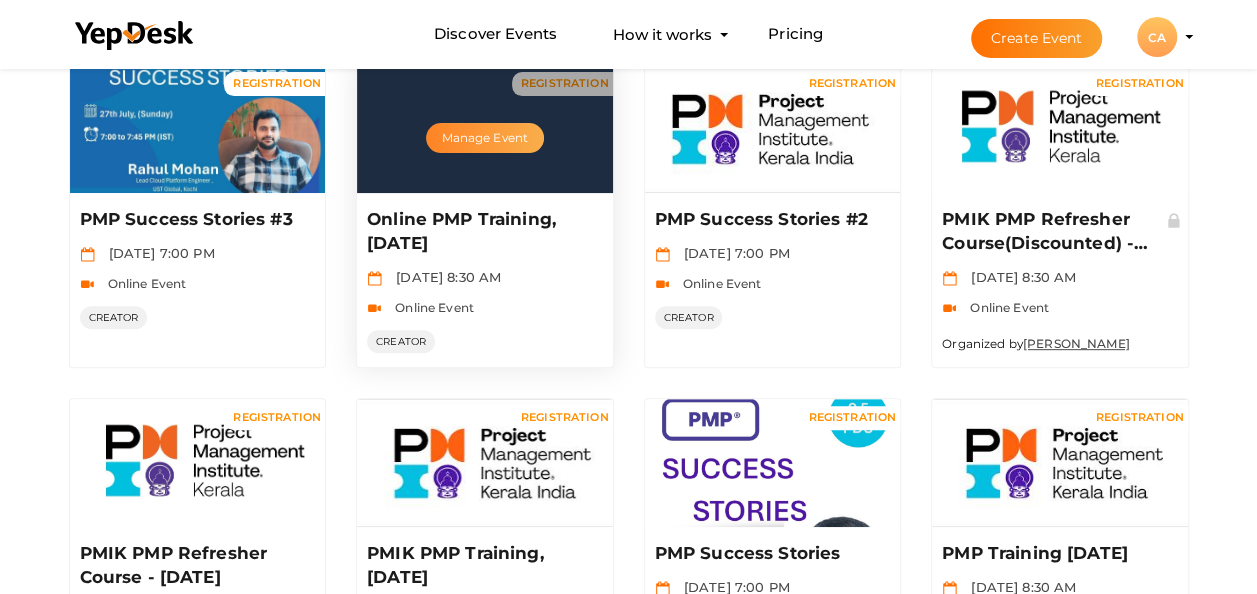 click on "Manage Event" at bounding box center [485, 138] 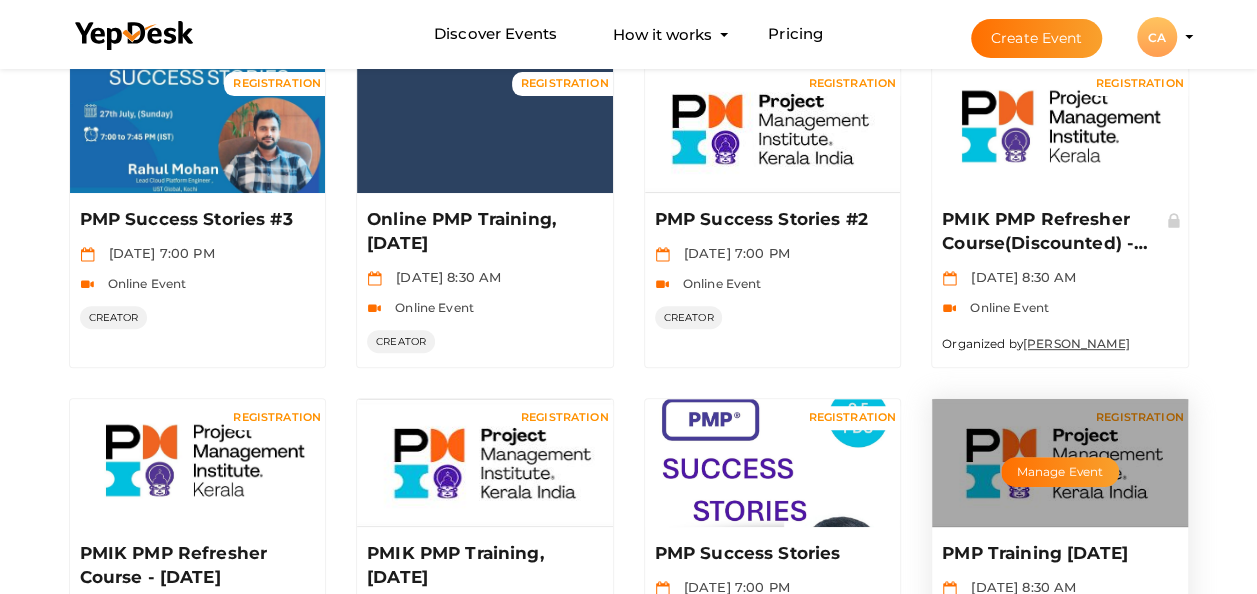 type 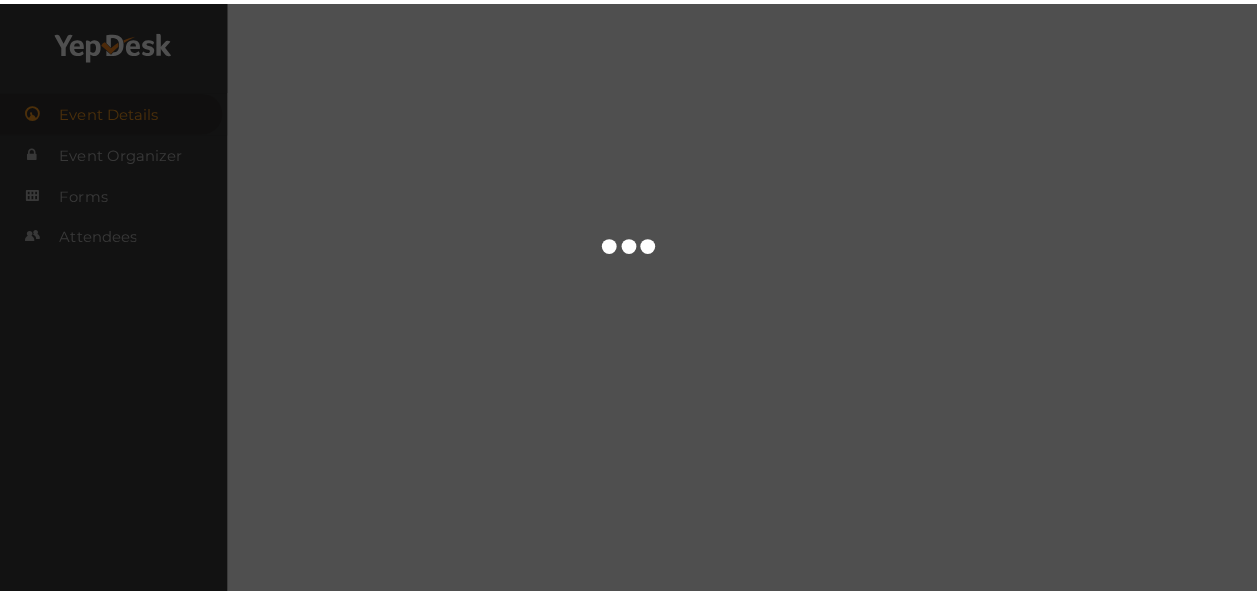 scroll, scrollTop: 0, scrollLeft: 0, axis: both 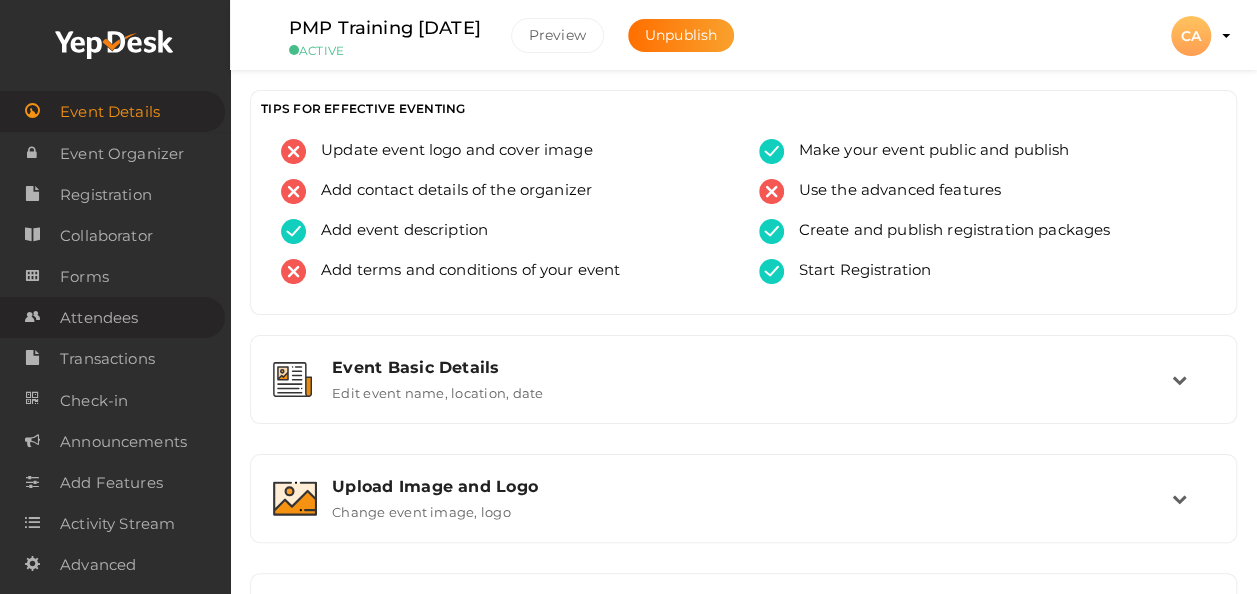 click on "Attendees" at bounding box center [99, 318] 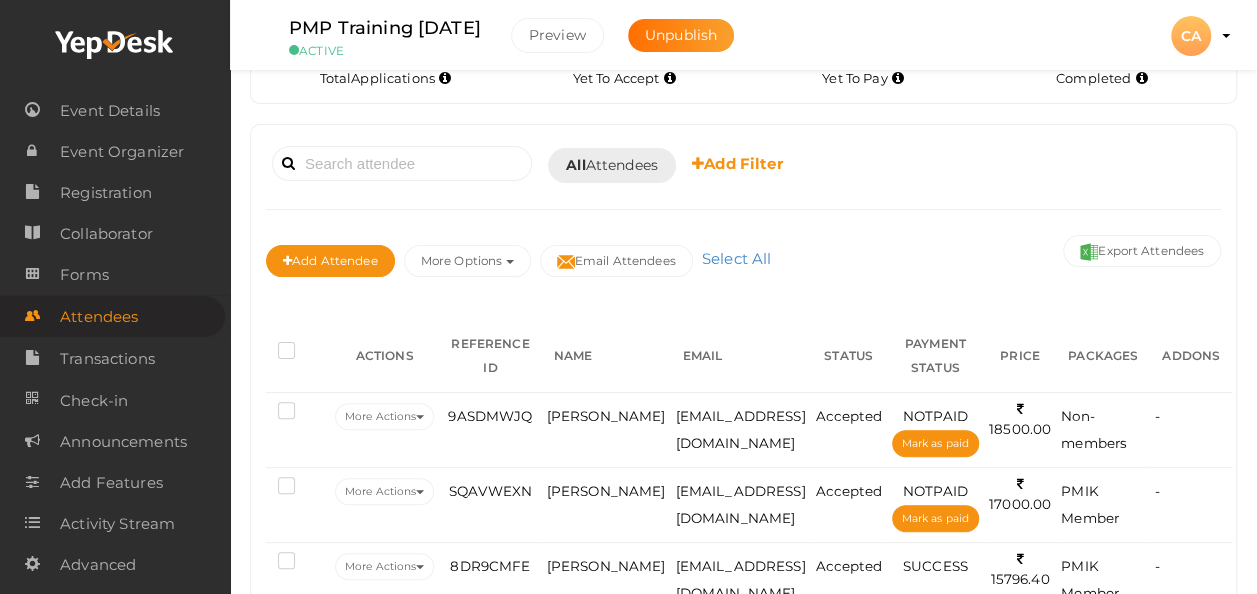 scroll, scrollTop: 200, scrollLeft: 0, axis: vertical 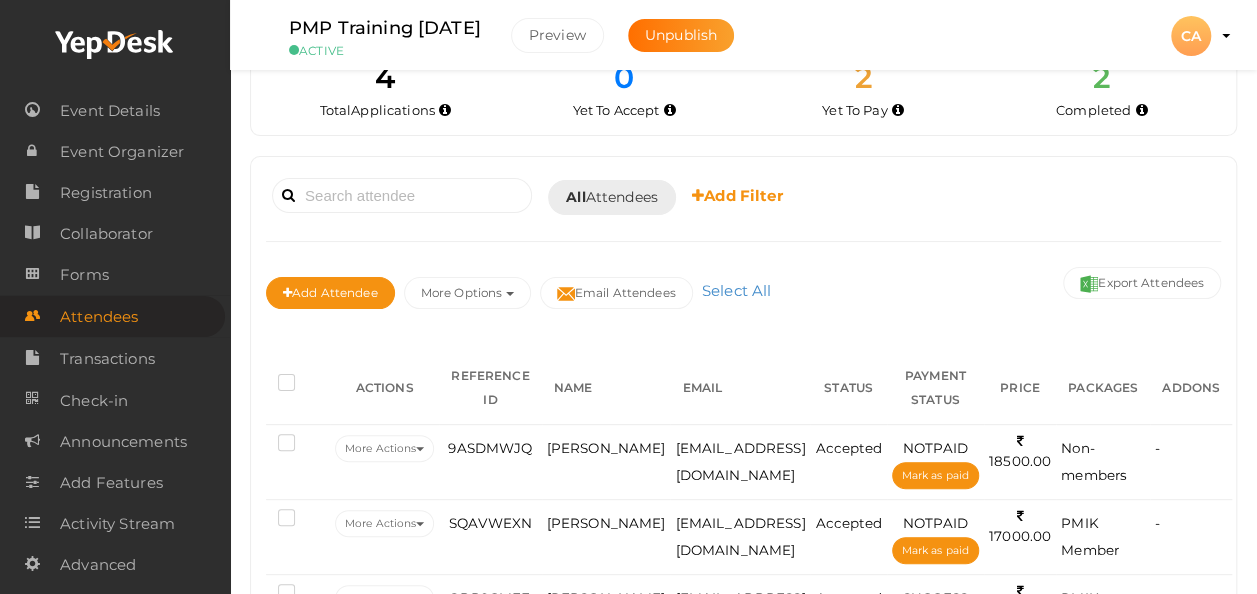 click on "Attendees" at bounding box center (99, 317) 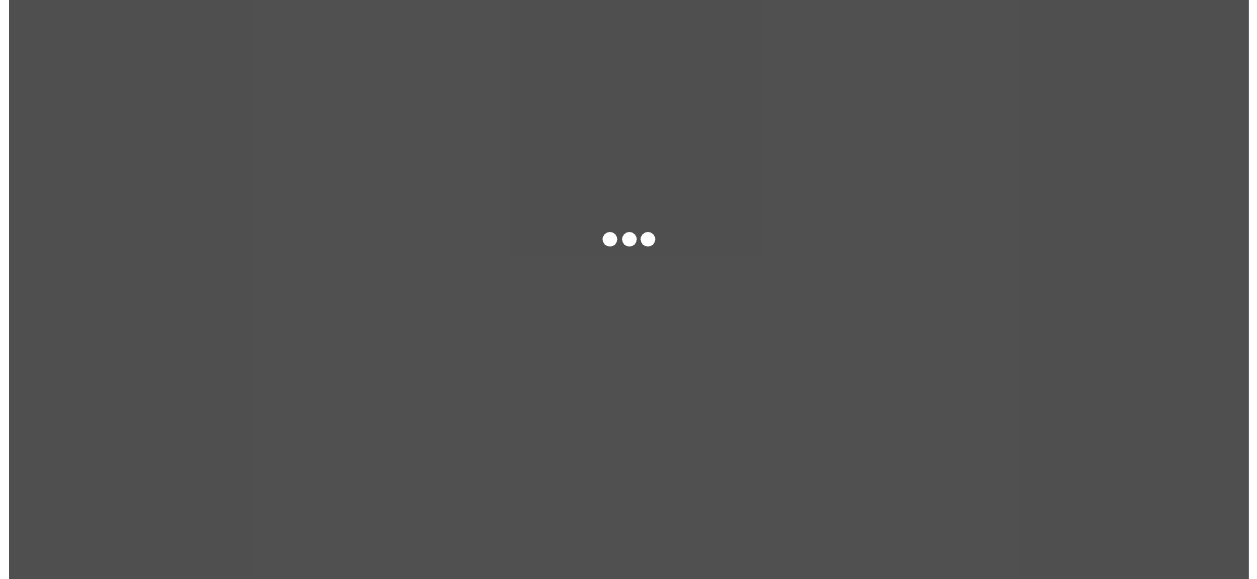 scroll, scrollTop: 0, scrollLeft: 0, axis: both 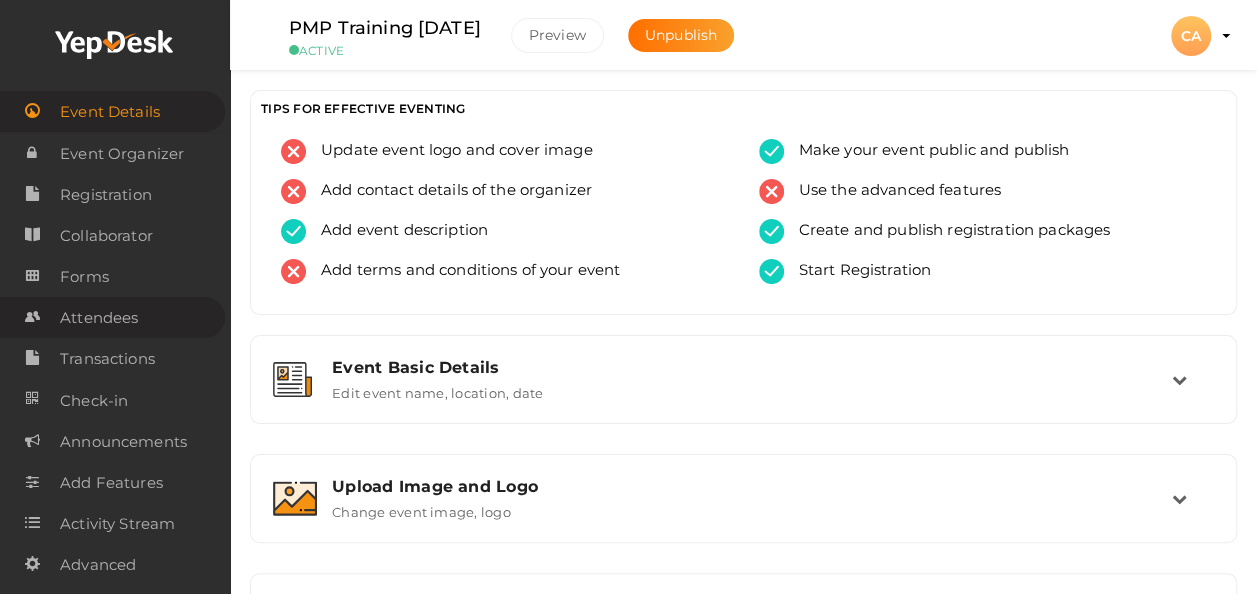 click on "Attendees" at bounding box center (99, 318) 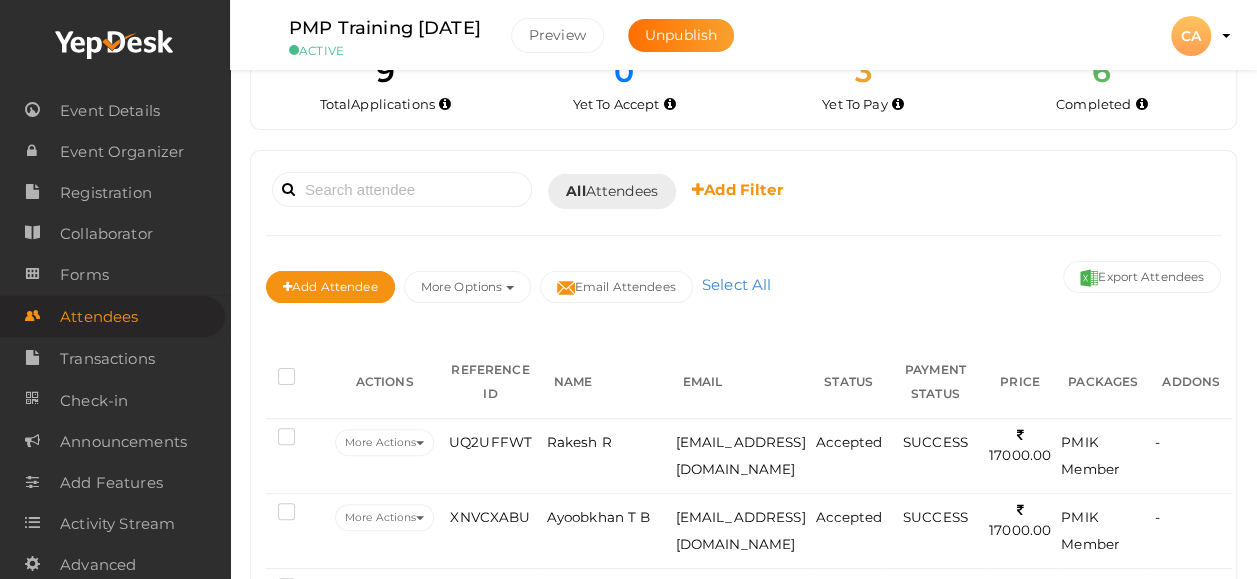 scroll, scrollTop: 38, scrollLeft: 0, axis: vertical 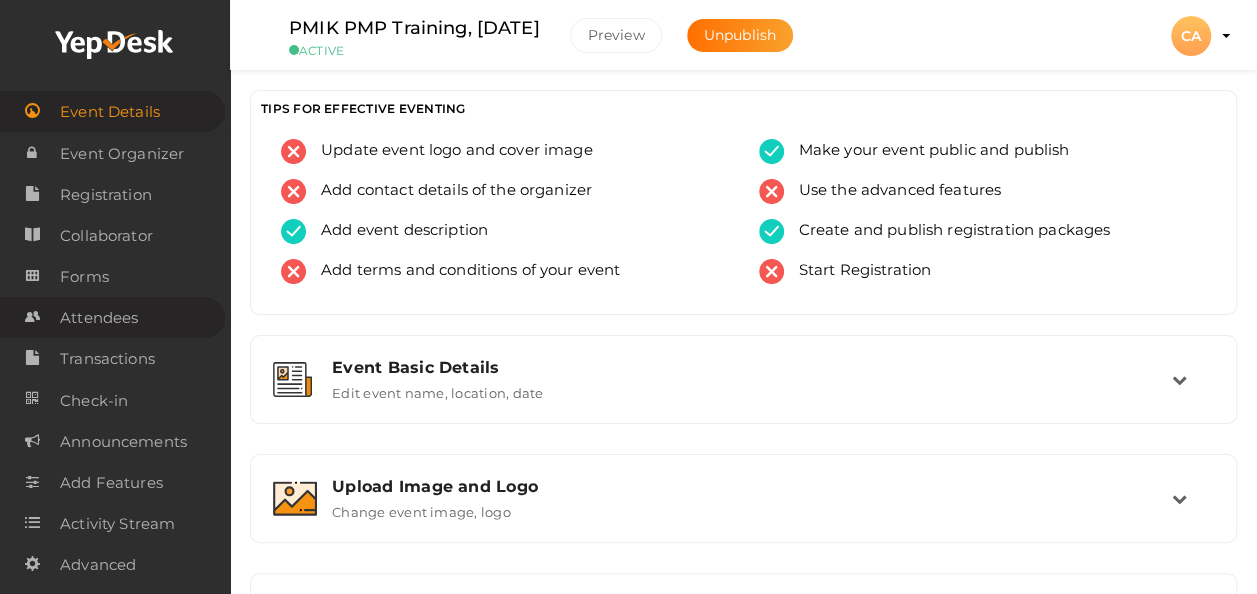 click on "Attendees" at bounding box center (99, 318) 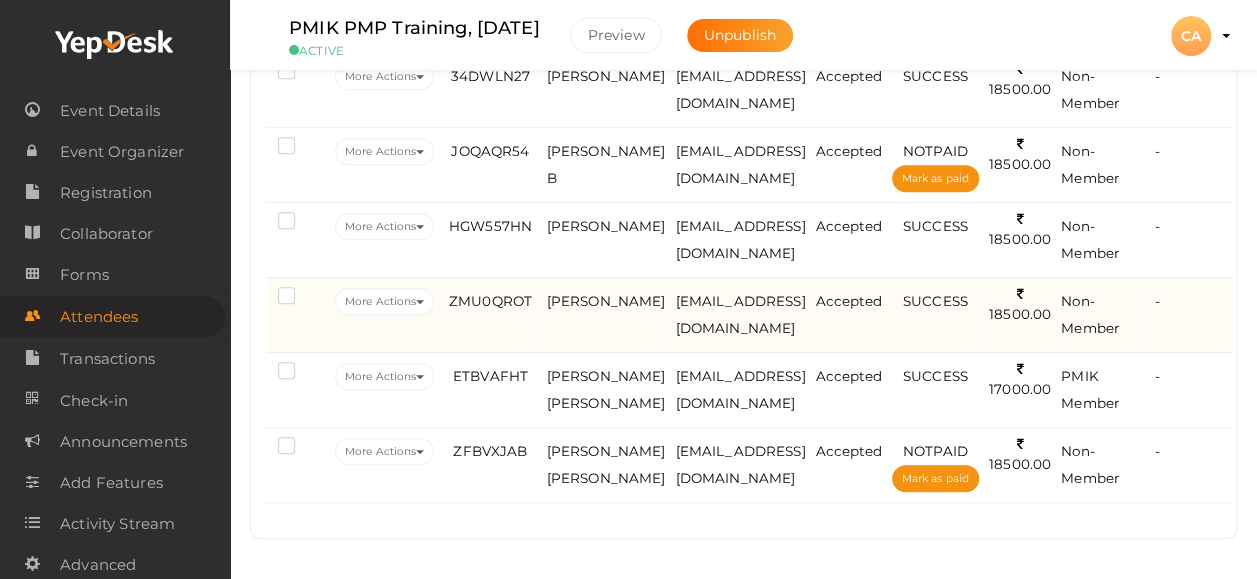 scroll, scrollTop: 468, scrollLeft: 0, axis: vertical 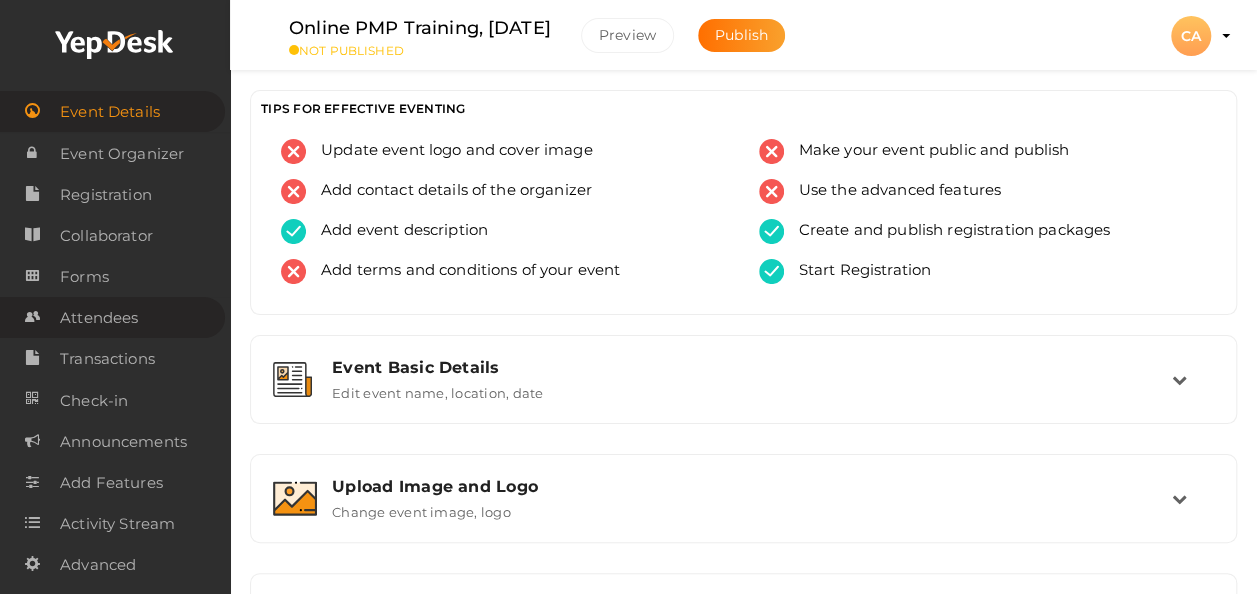 click on "Attendees" at bounding box center (99, 318) 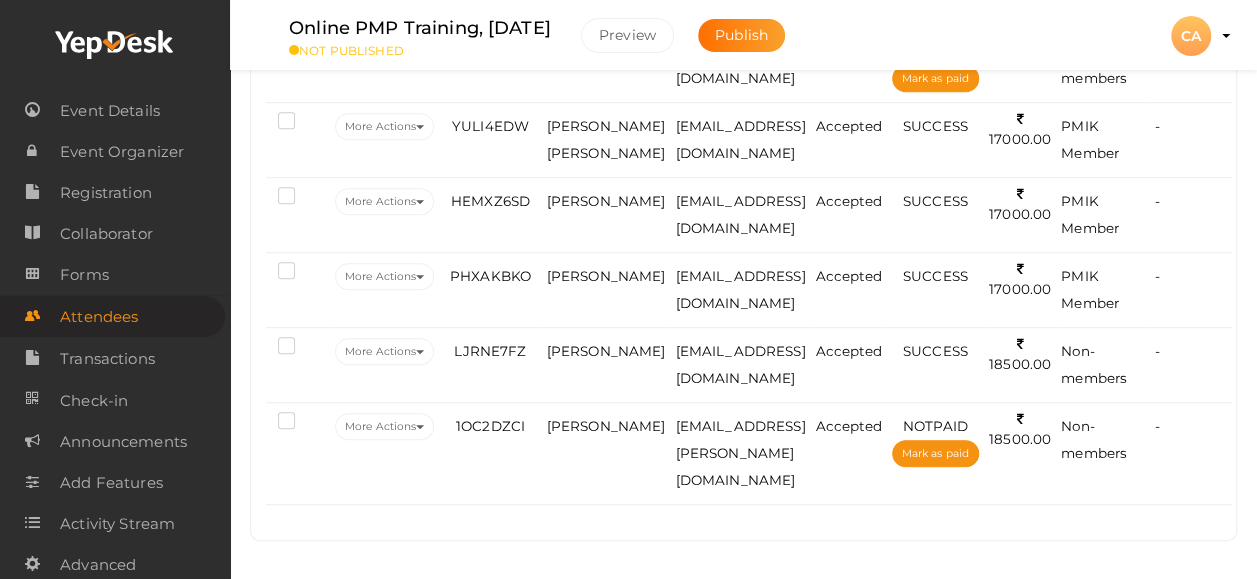 scroll, scrollTop: 468, scrollLeft: 0, axis: vertical 